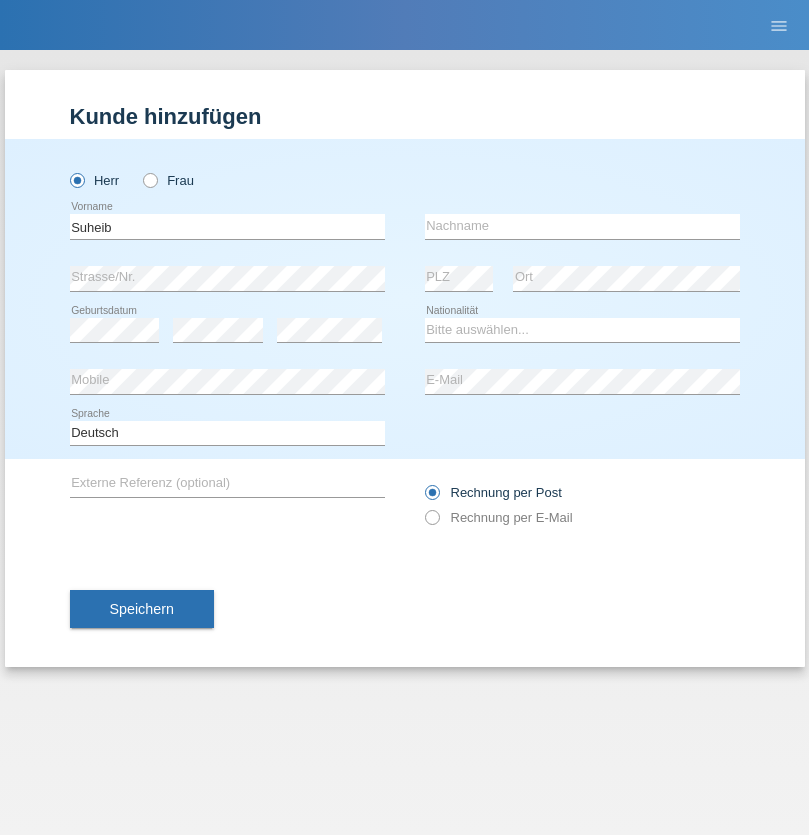 scroll, scrollTop: 0, scrollLeft: 0, axis: both 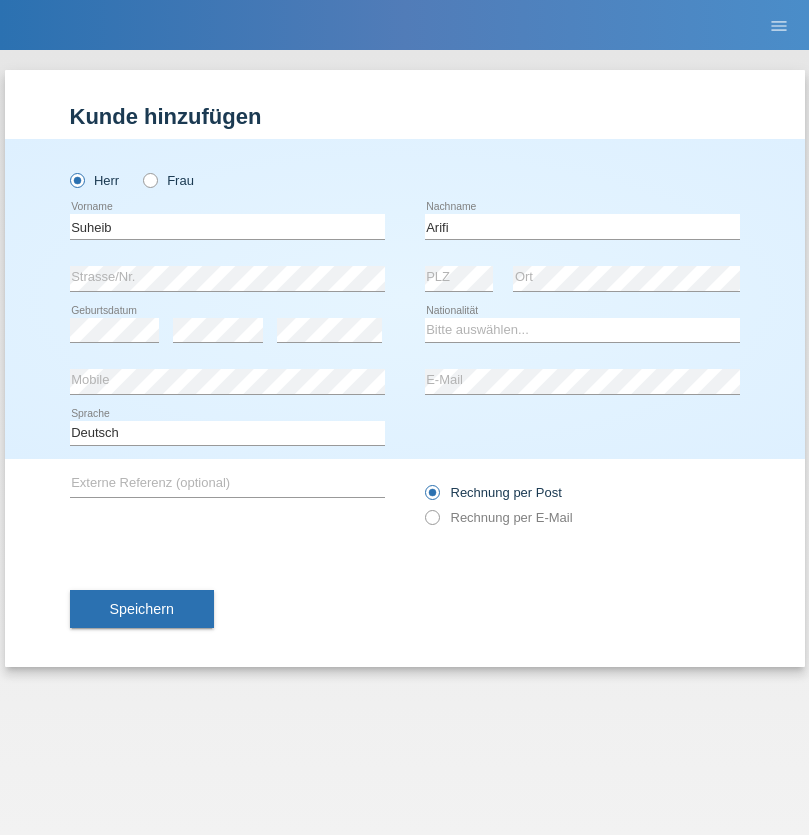 type on "Arifi" 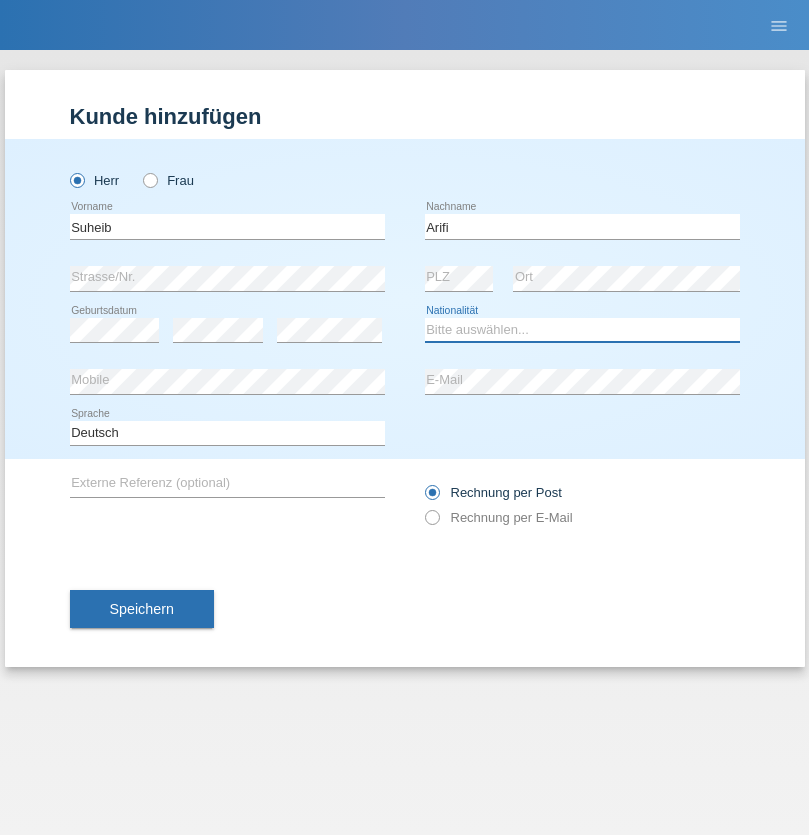 select on "MK" 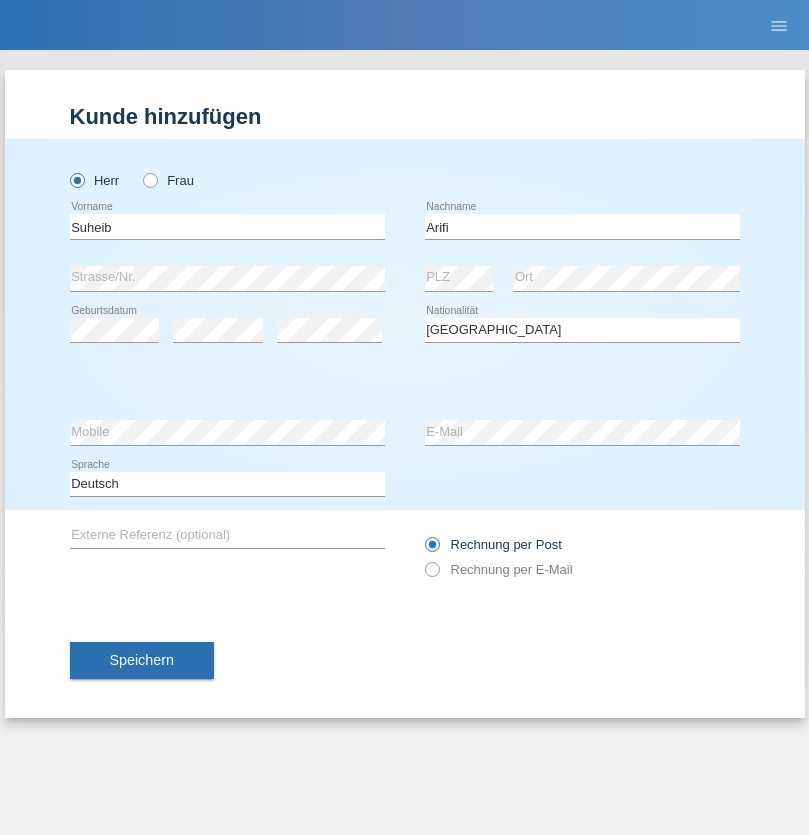 select on "C" 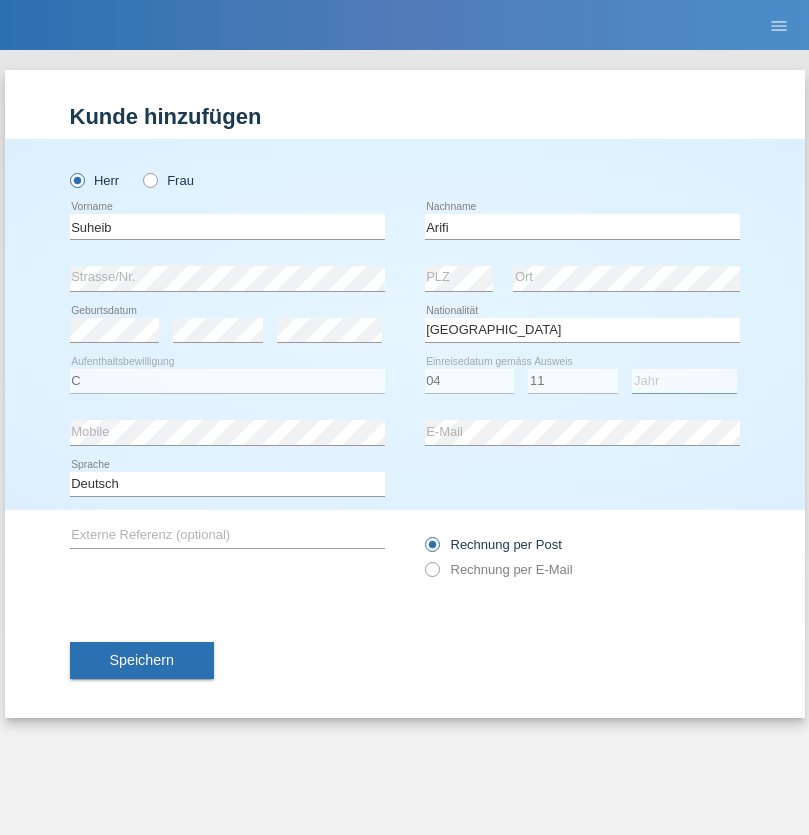 select on "2010" 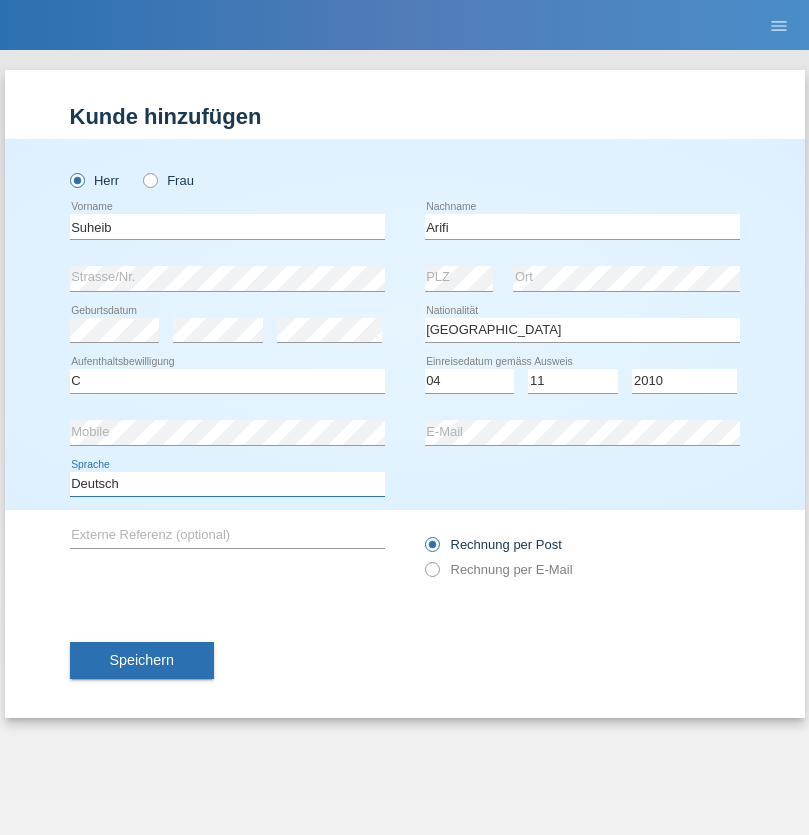 select on "en" 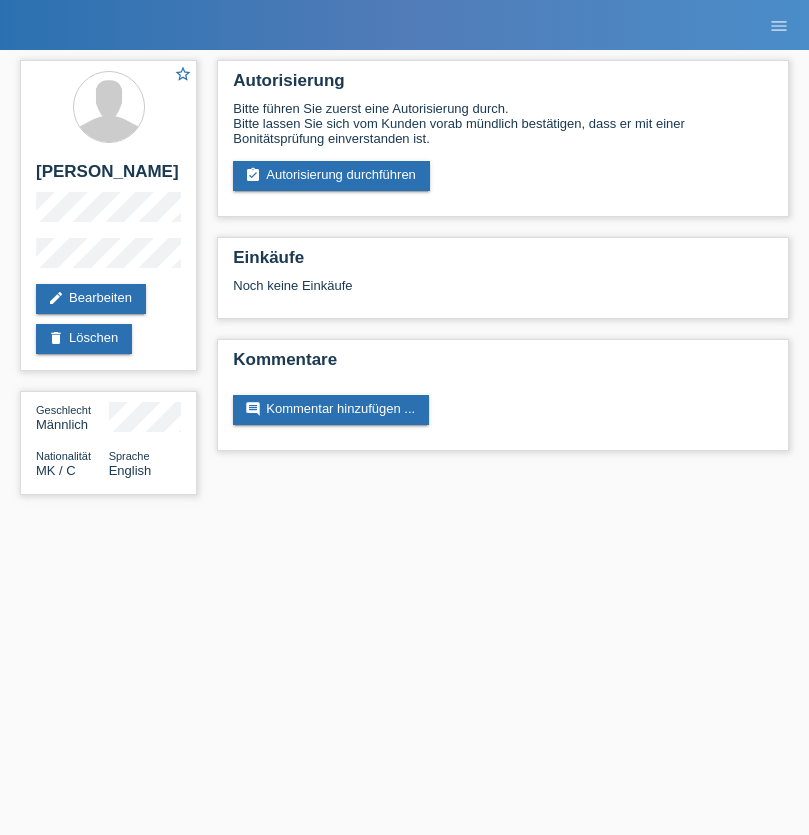 scroll, scrollTop: 0, scrollLeft: 0, axis: both 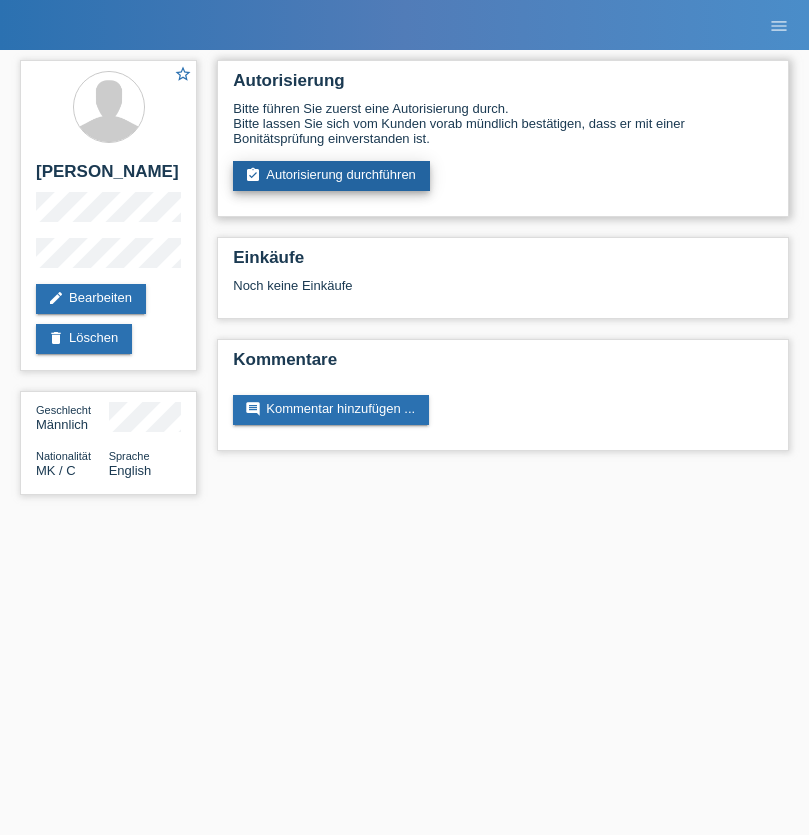 click on "assignment_turned_in  Autorisierung durchführen" at bounding box center [331, 176] 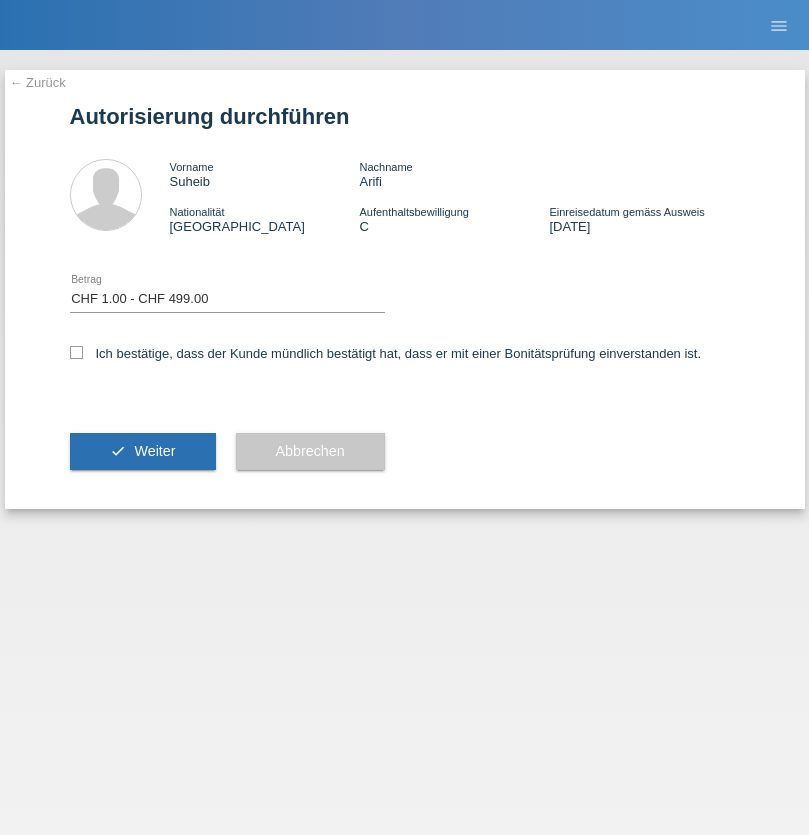 select on "1" 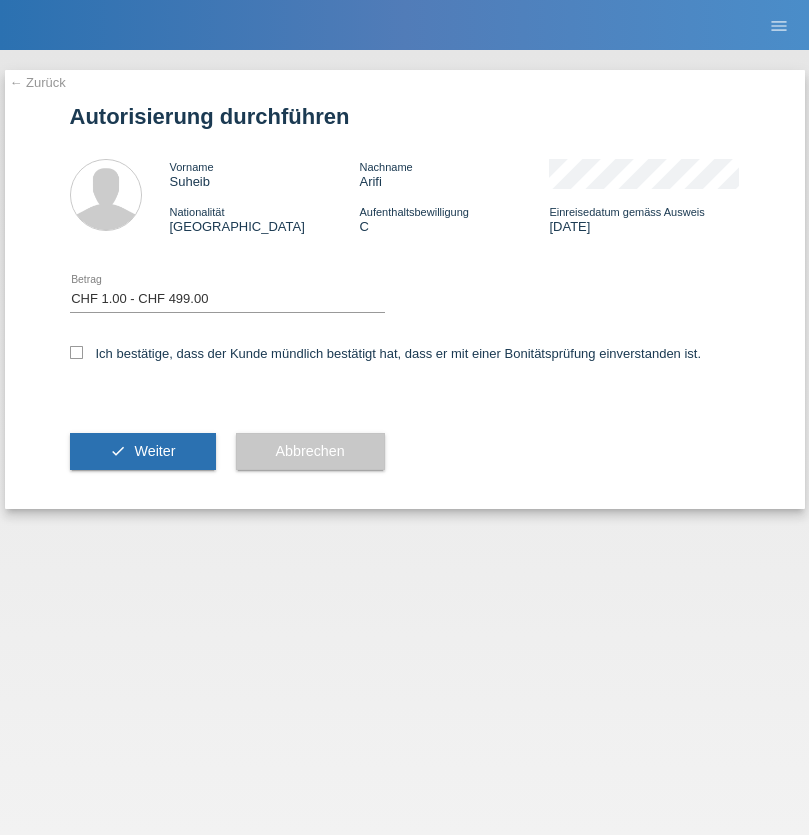 scroll, scrollTop: 0, scrollLeft: 0, axis: both 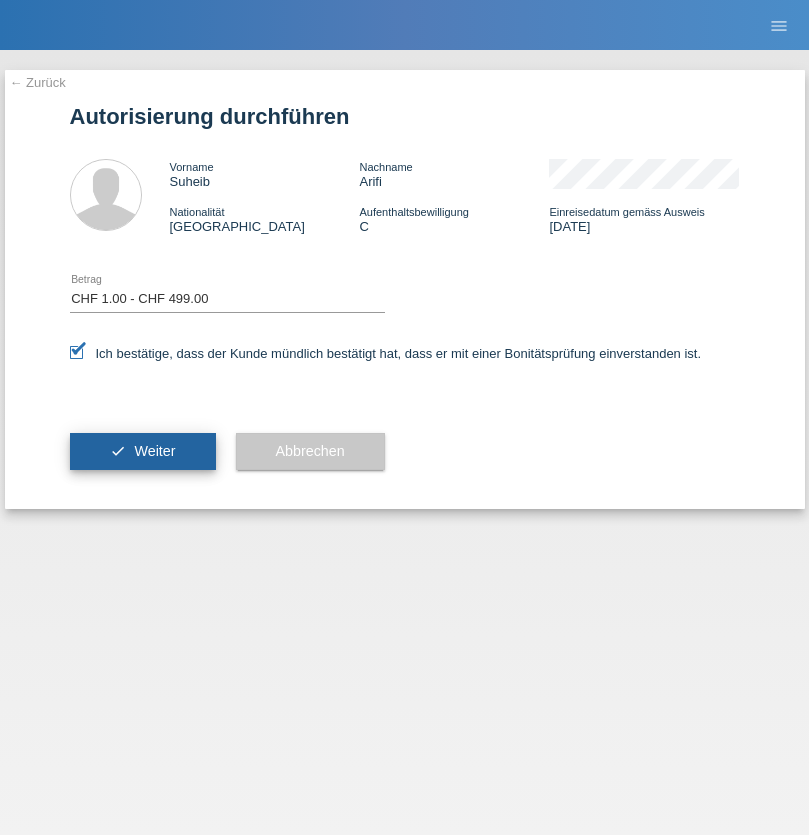 click on "Weiter" at bounding box center (154, 451) 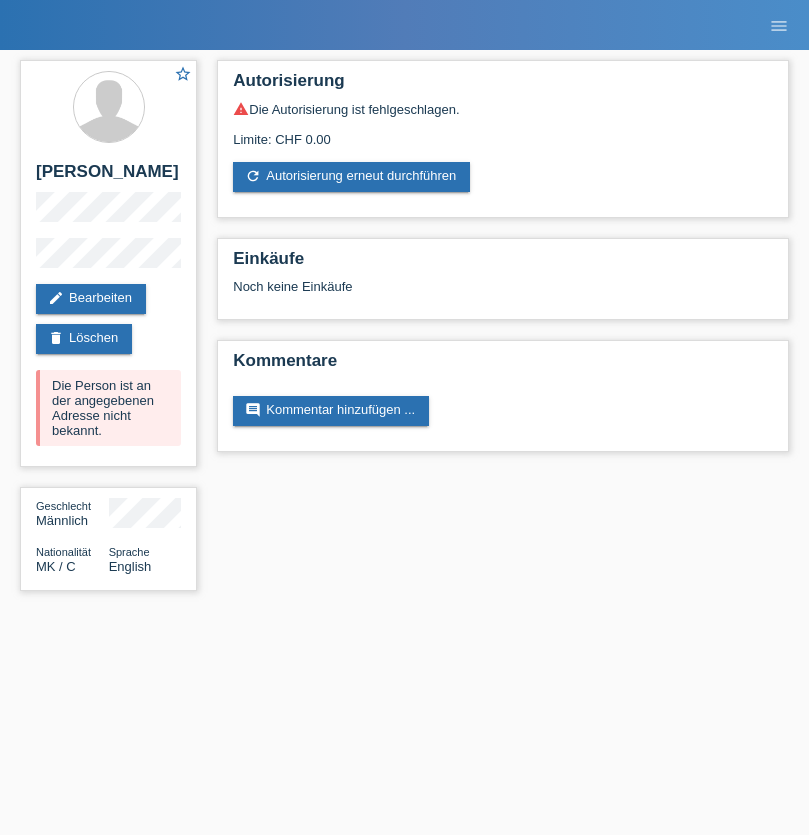scroll, scrollTop: 0, scrollLeft: 0, axis: both 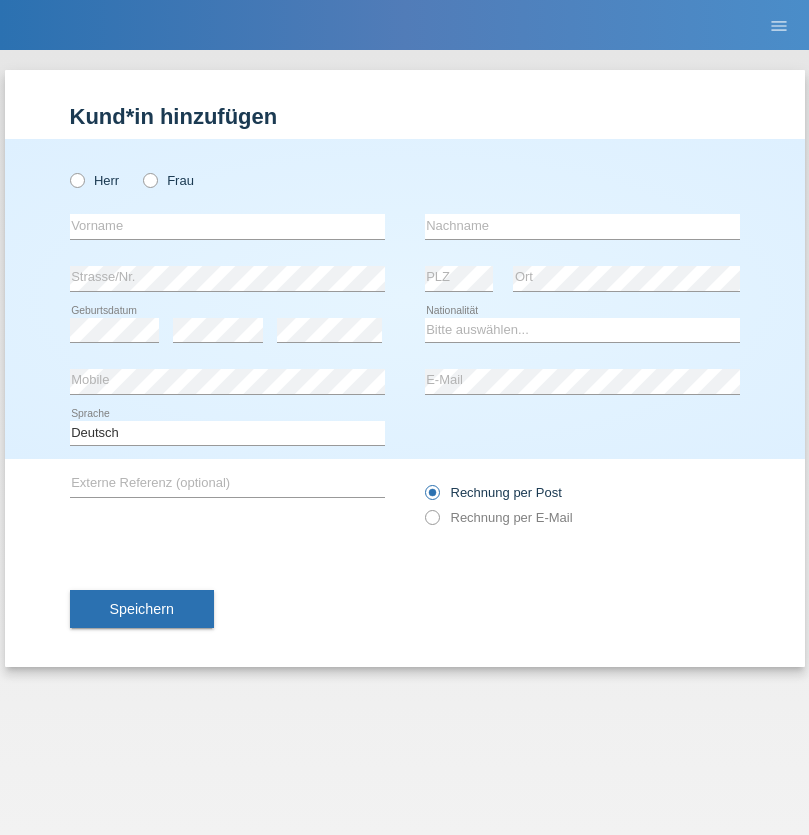 radio on "true" 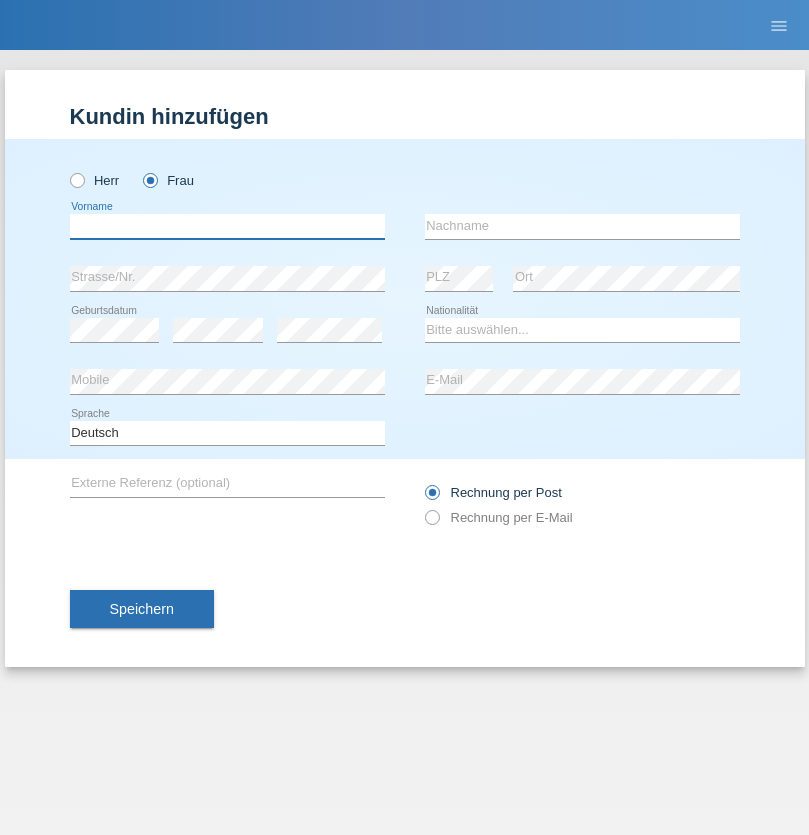 click at bounding box center (227, 226) 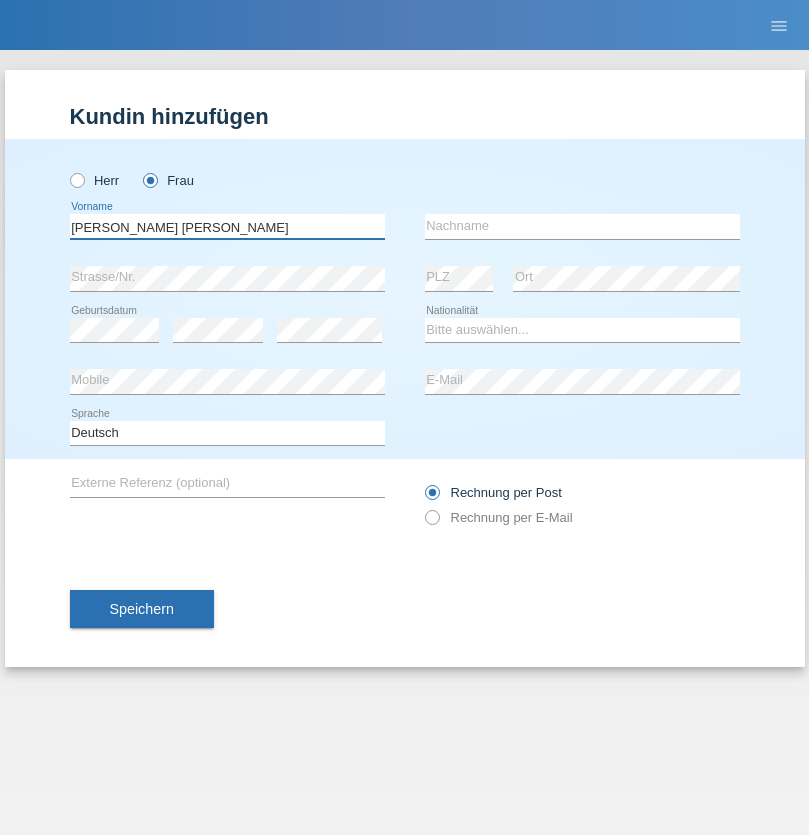type on "[PERSON_NAME] [PERSON_NAME]" 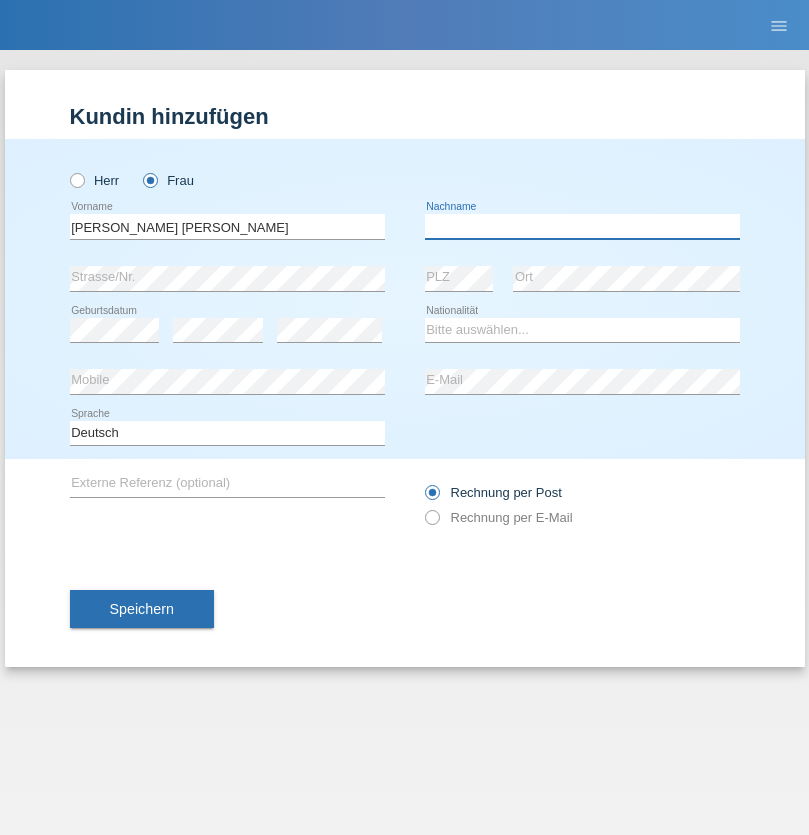 click at bounding box center [582, 226] 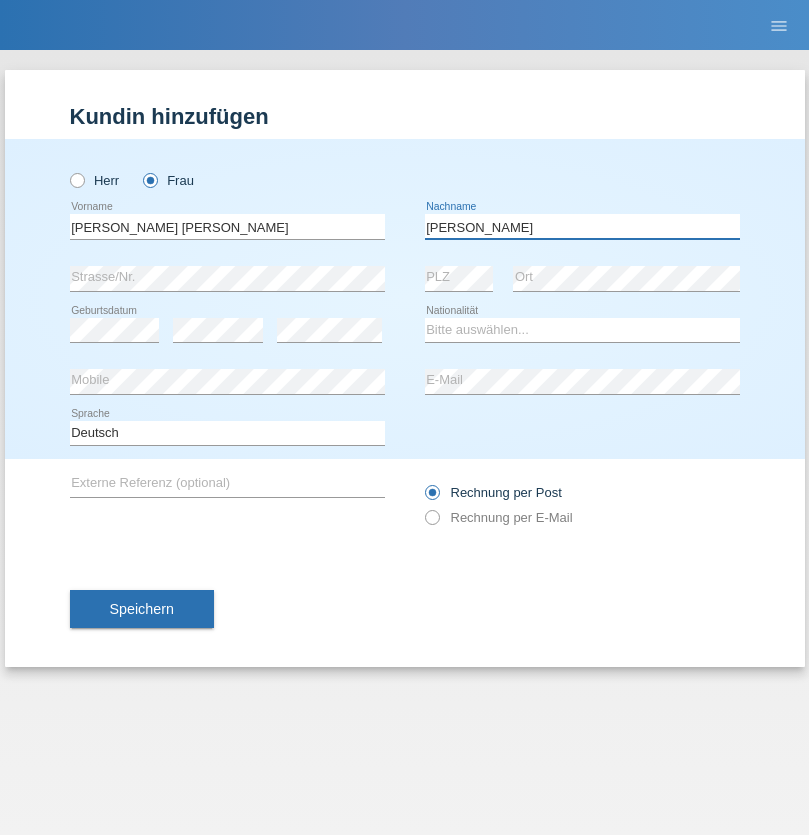 type on "[PERSON_NAME]" 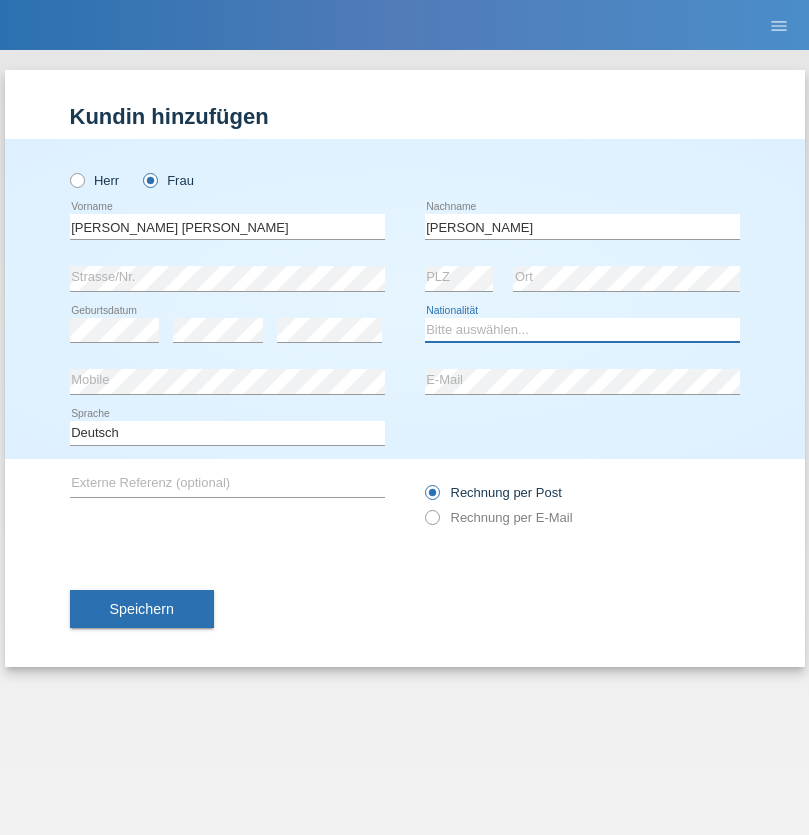 select on "PT" 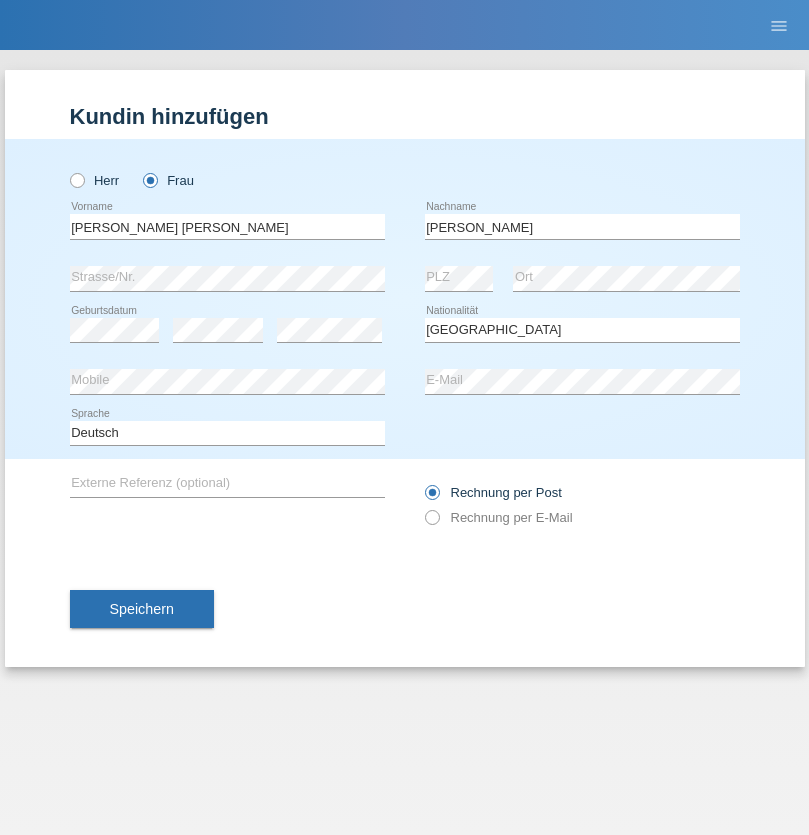select on "C" 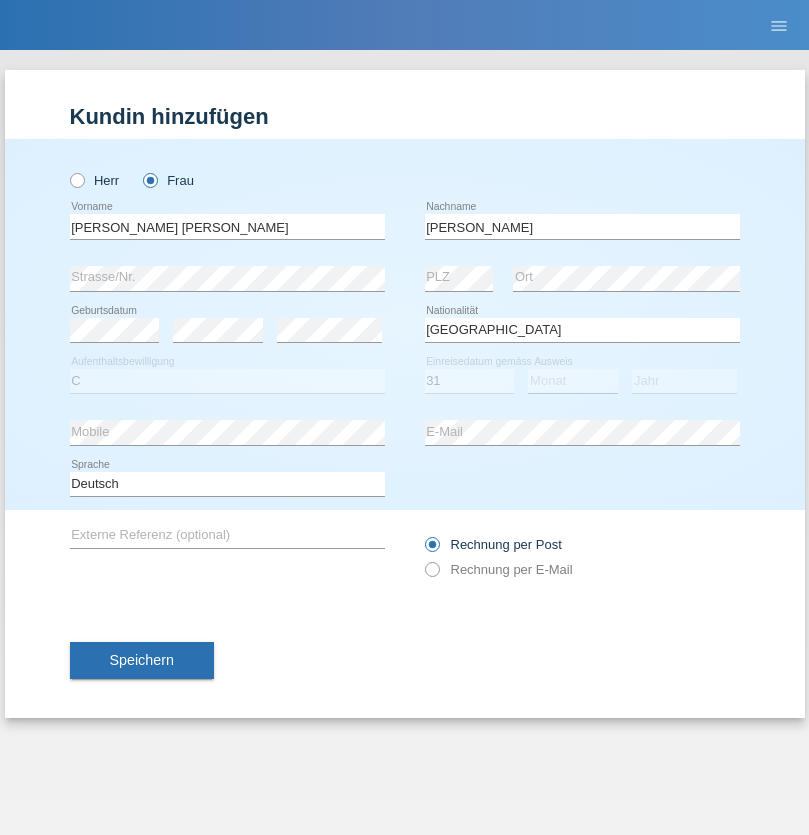select on "03" 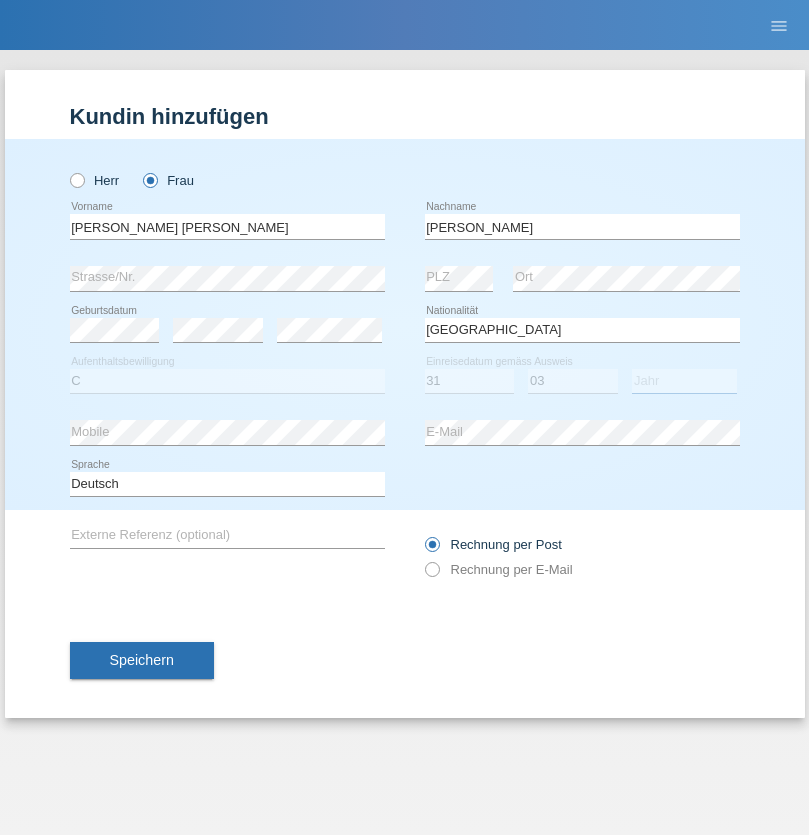 select on "2021" 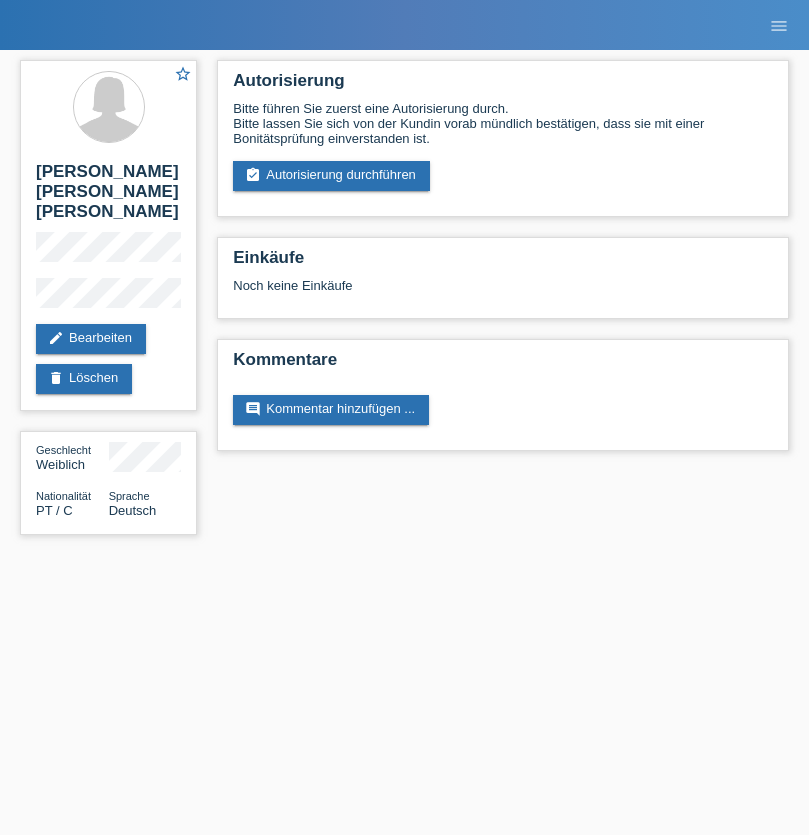 scroll, scrollTop: 0, scrollLeft: 0, axis: both 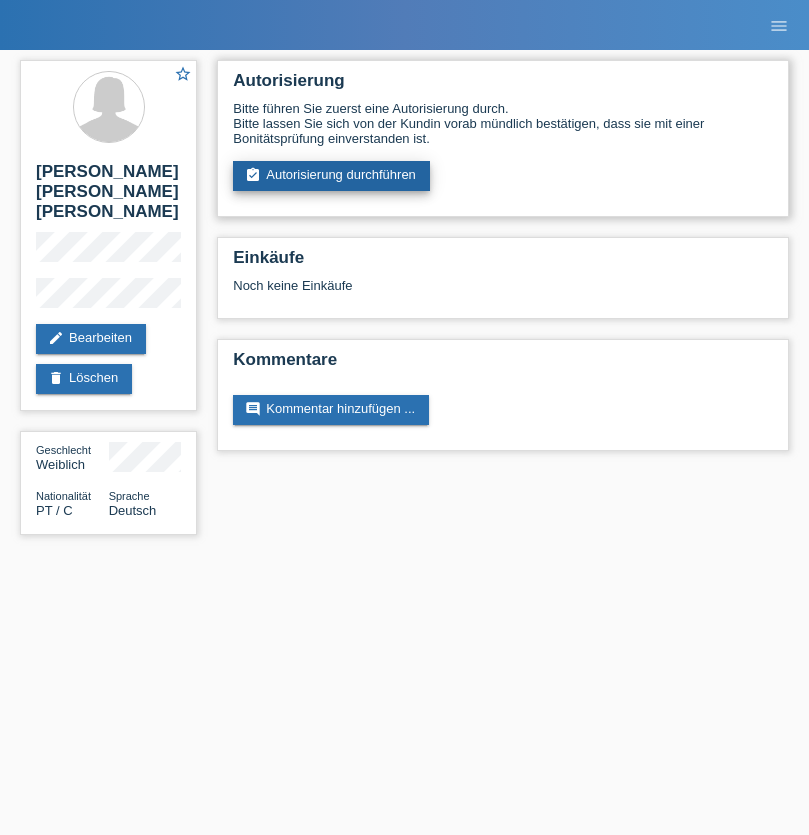 click on "assignment_turned_in  Autorisierung durchführen" at bounding box center (331, 176) 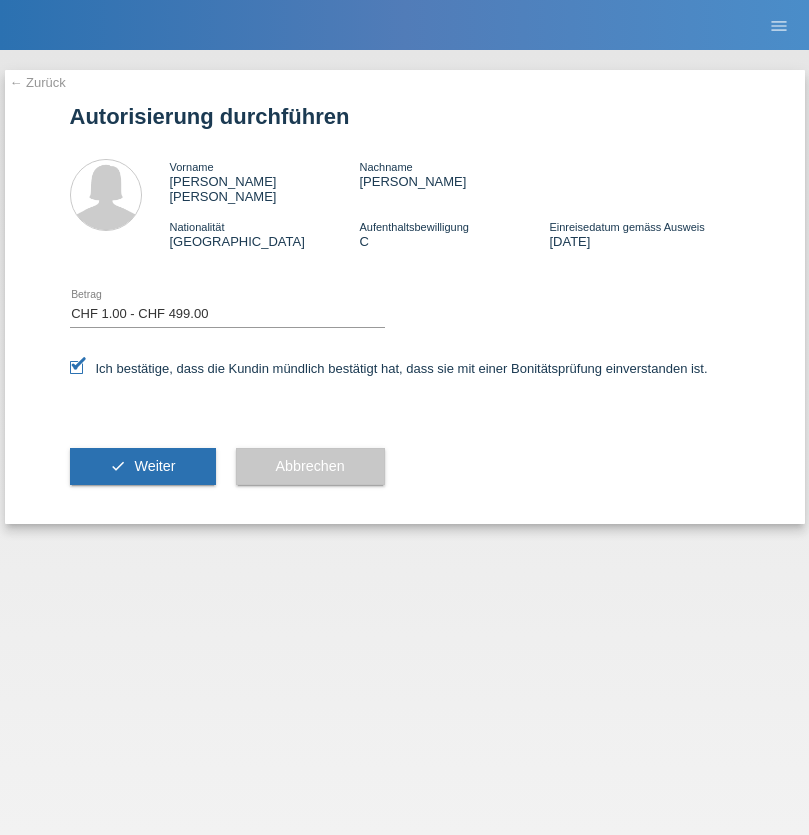 select on "1" 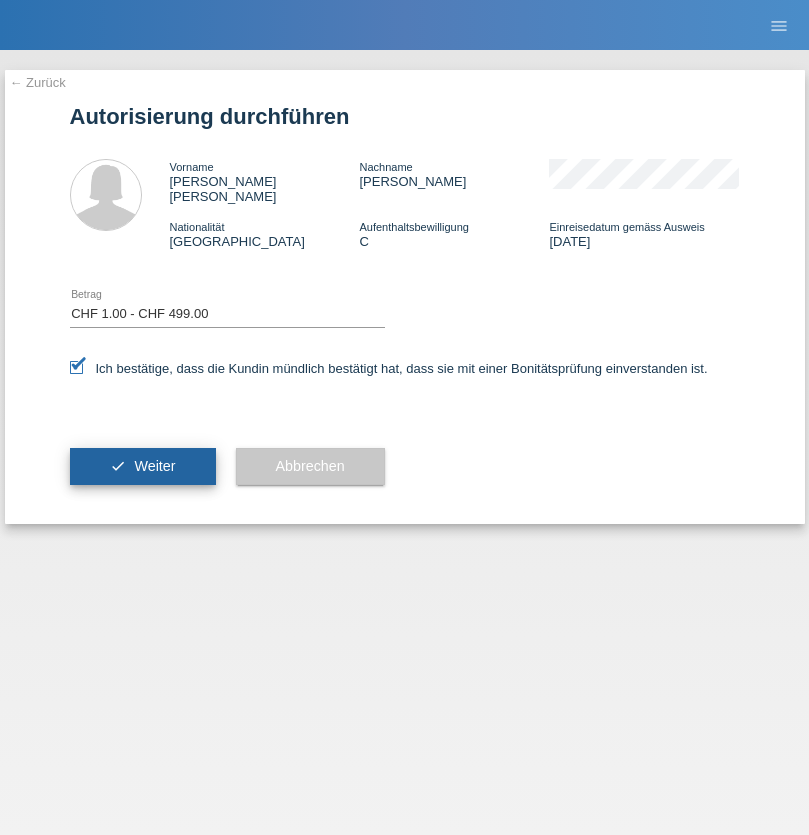 click on "Weiter" at bounding box center [154, 466] 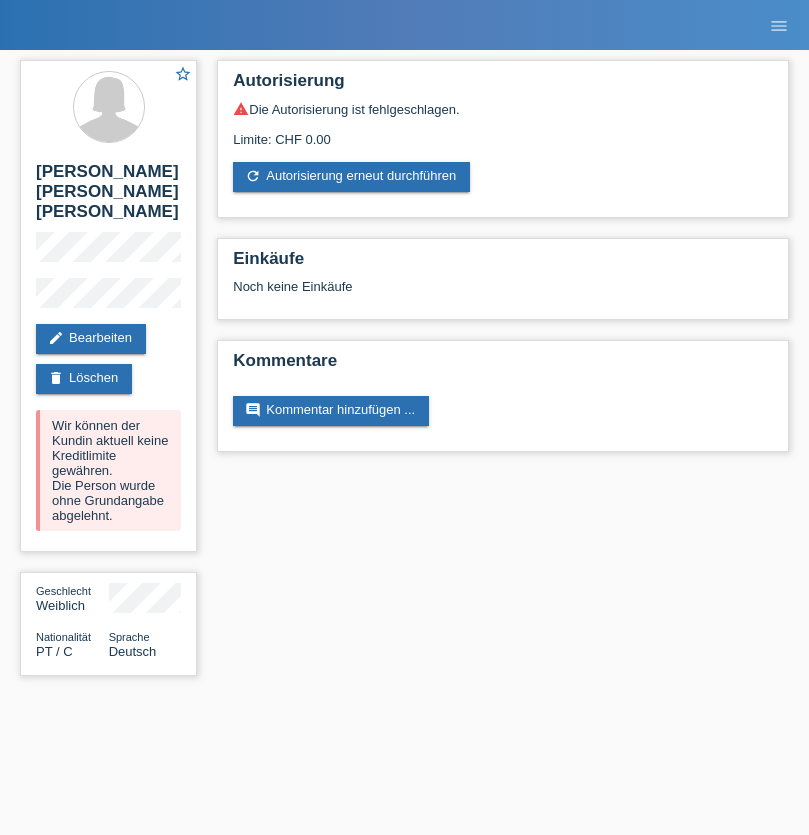 scroll, scrollTop: 0, scrollLeft: 0, axis: both 